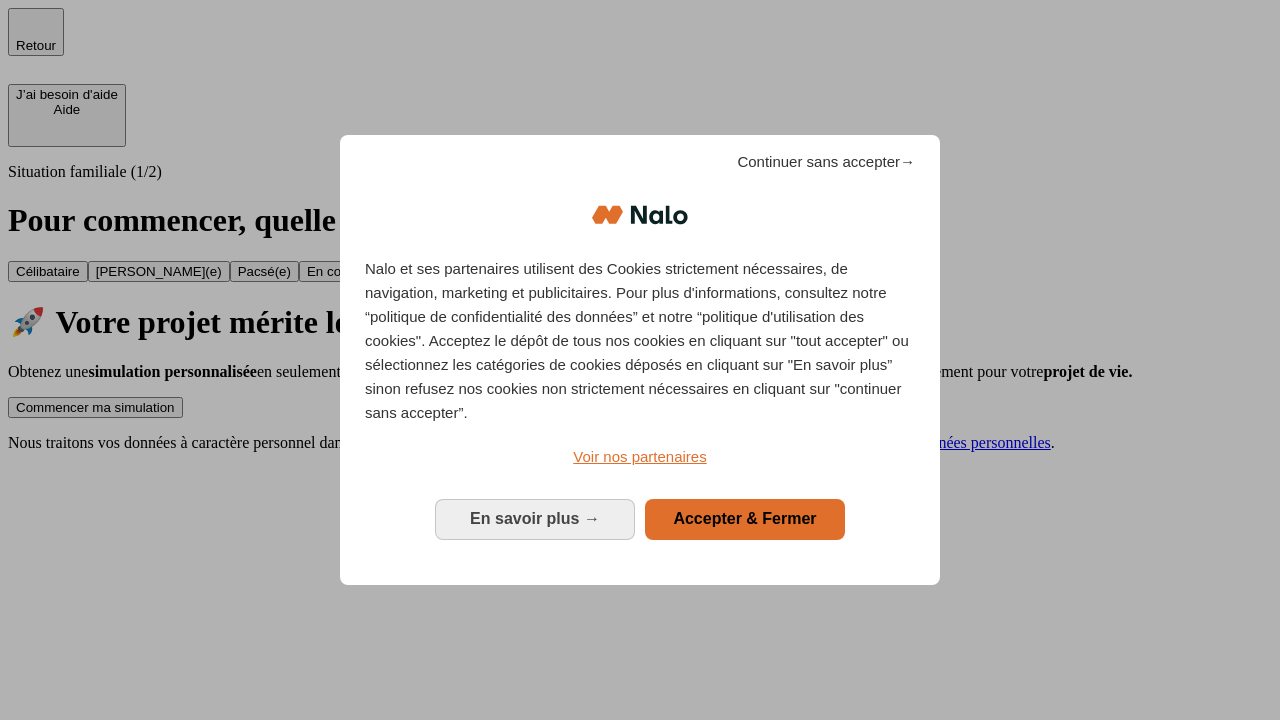 scroll, scrollTop: 0, scrollLeft: 0, axis: both 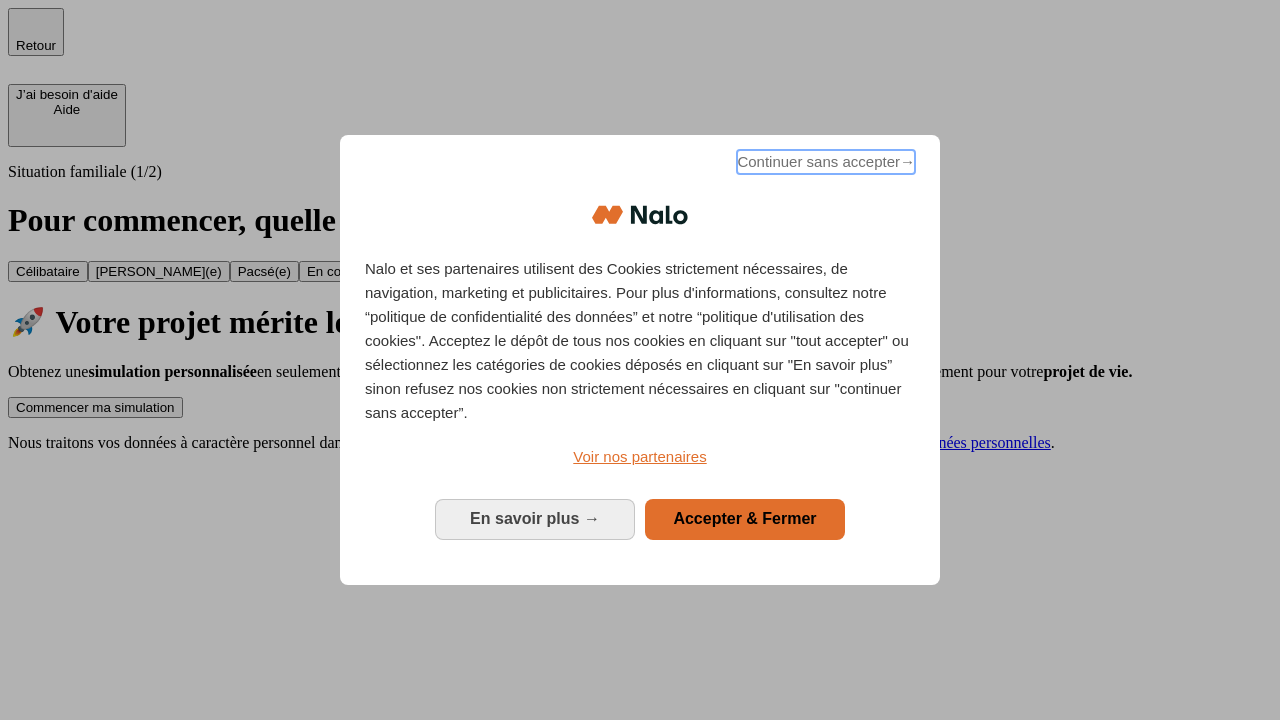 click on "Continuer sans accepter  →" at bounding box center (826, 162) 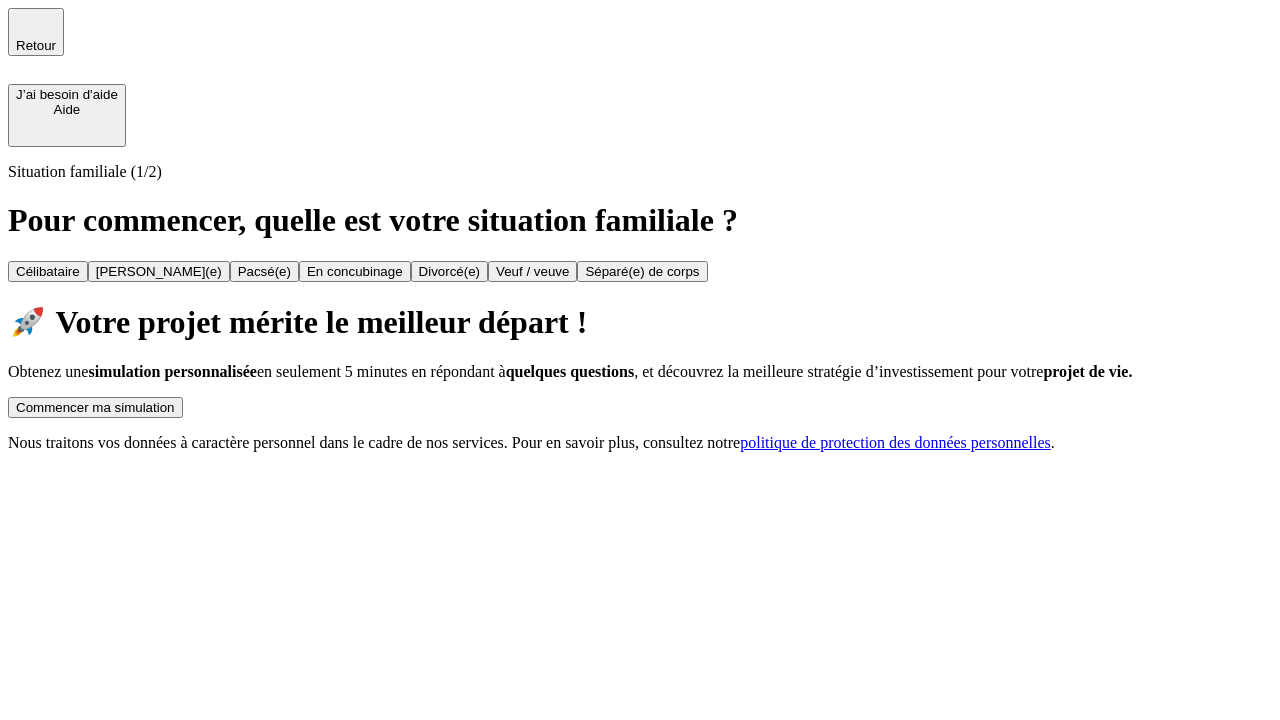 click on "Commencer ma simulation" at bounding box center (95, 407) 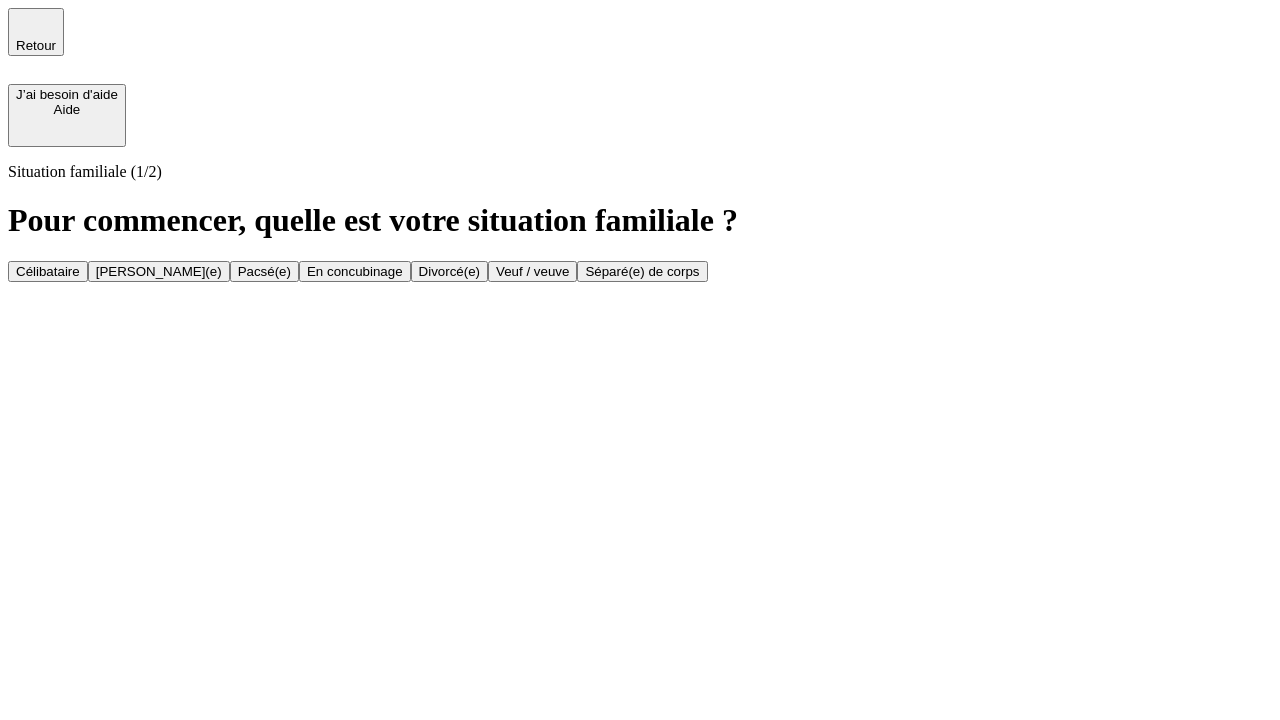 click on "[PERSON_NAME](e)" at bounding box center [159, 271] 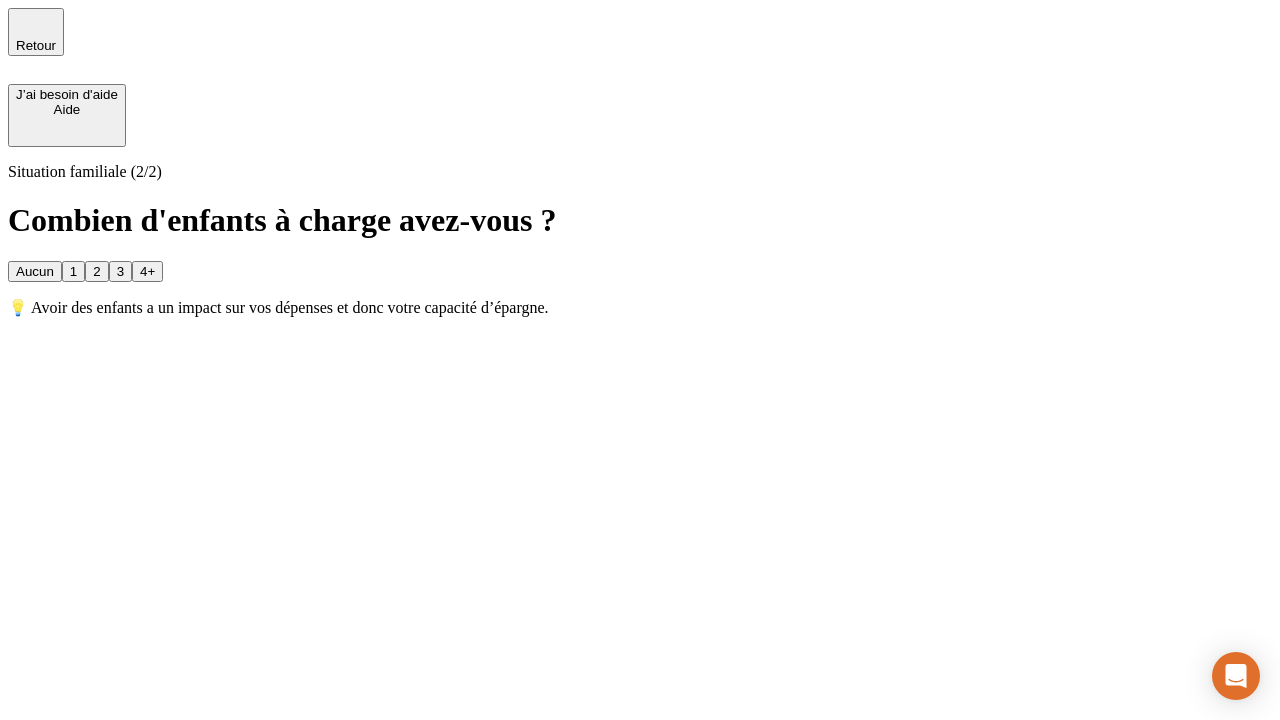 click on "1" at bounding box center [73, 271] 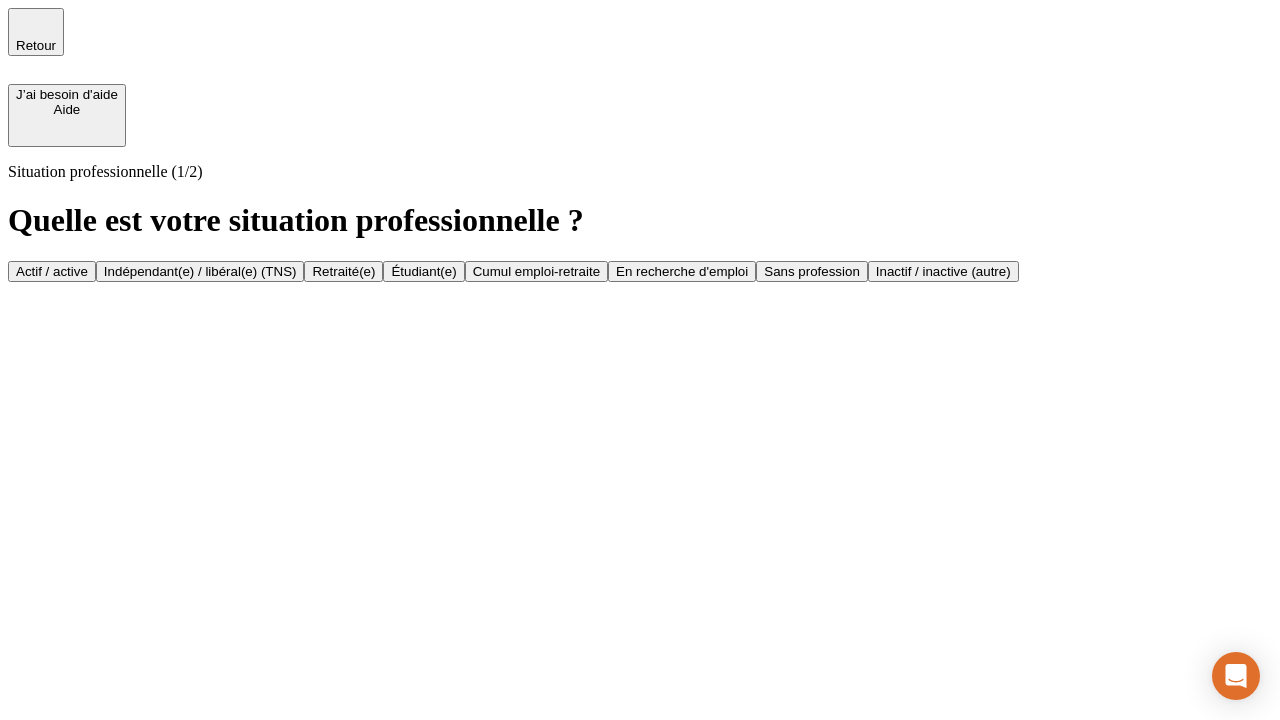click on "Actif / active" at bounding box center (52, 271) 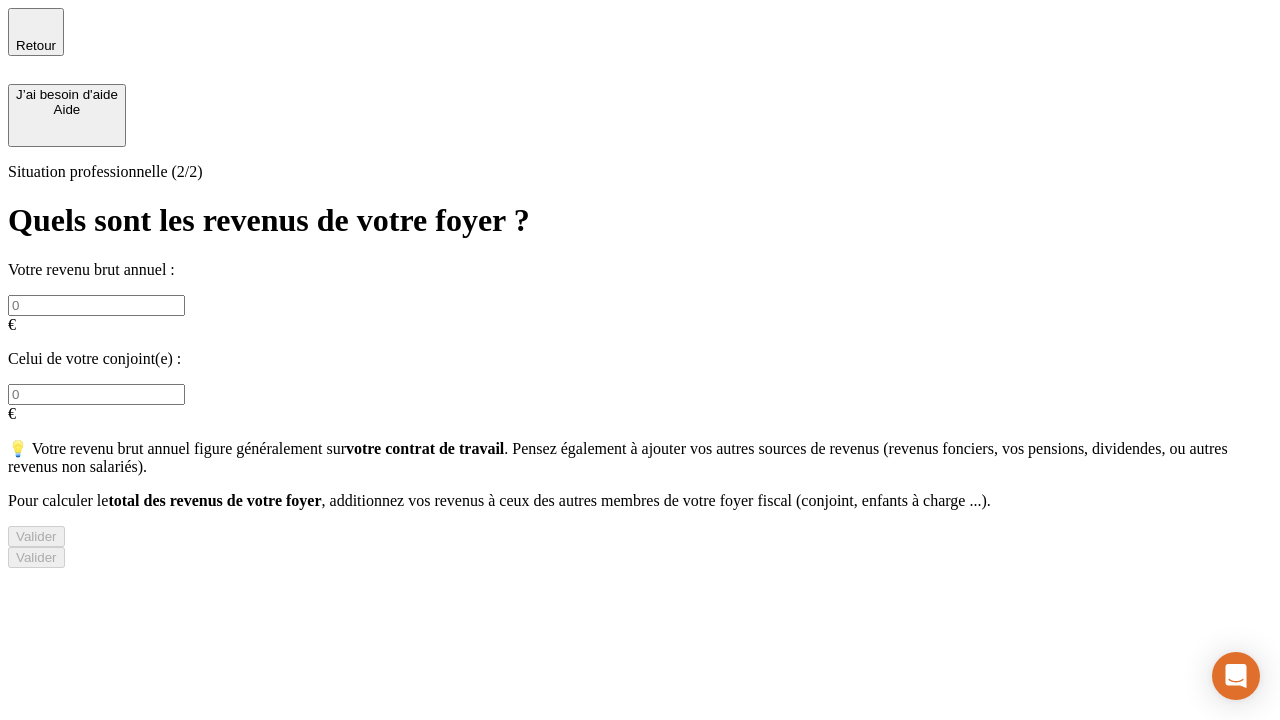 click at bounding box center (96, 305) 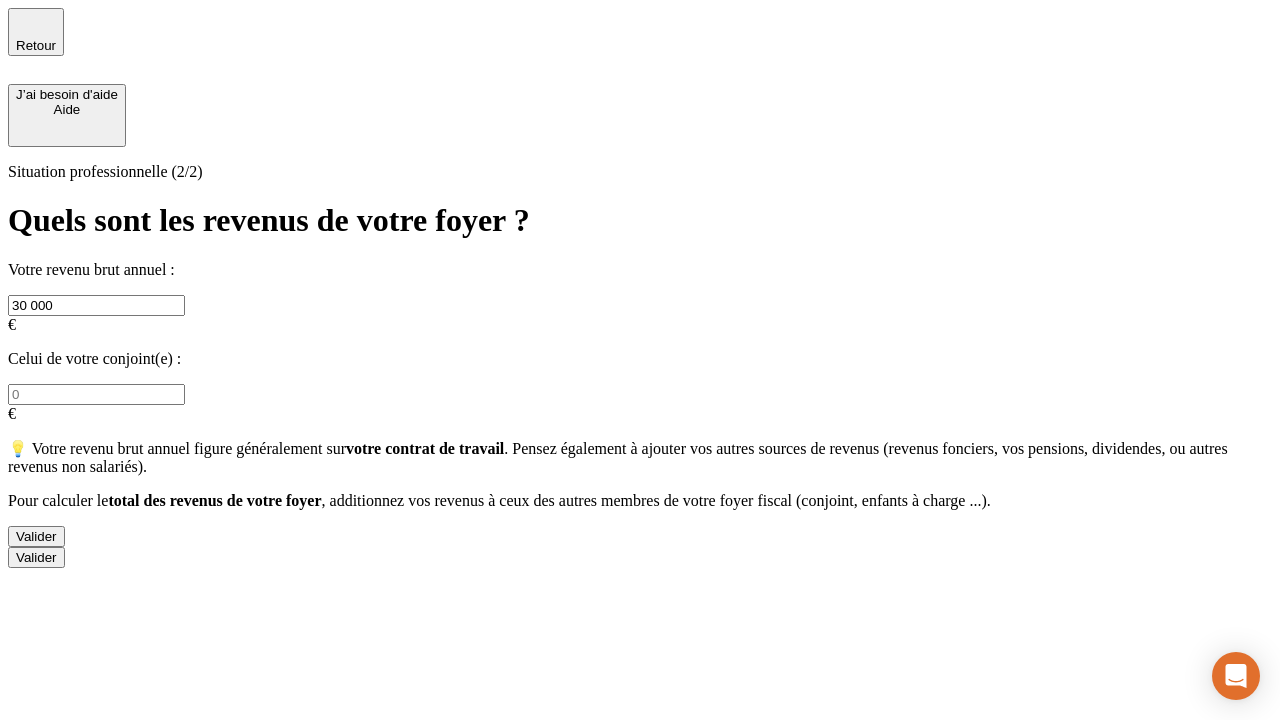 type on "30 000" 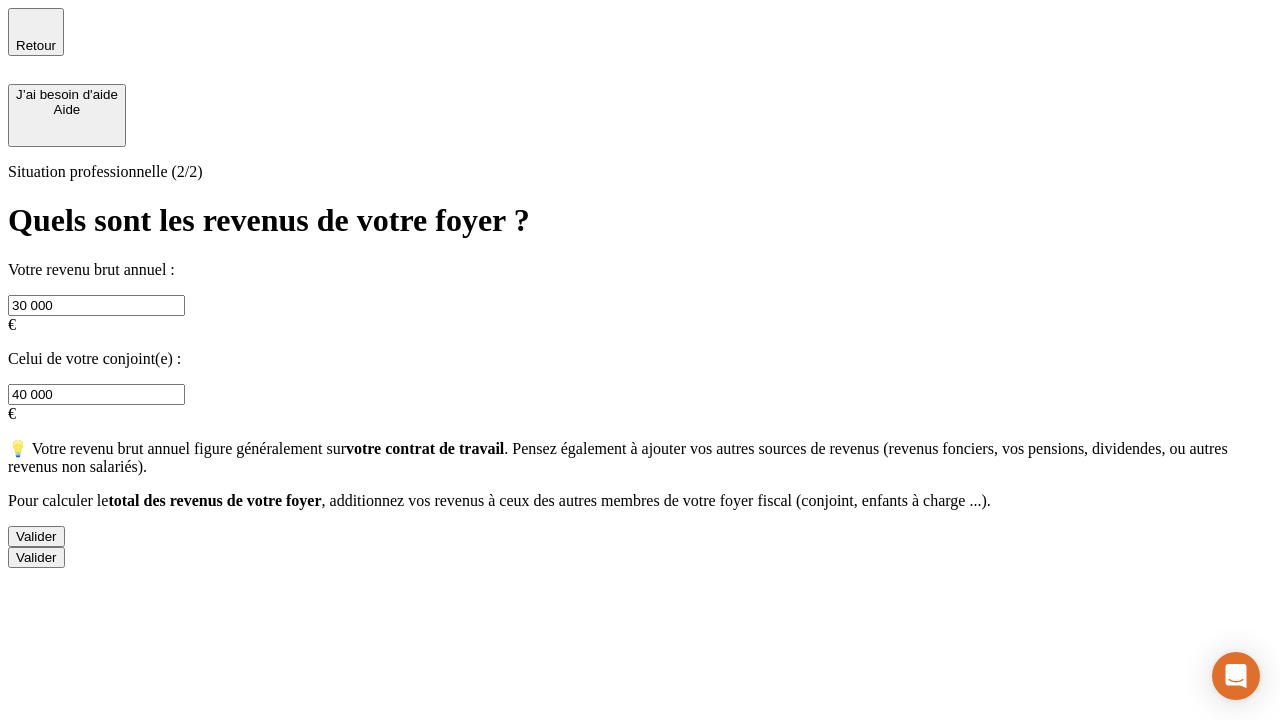 click on "Valider" at bounding box center (36, 536) 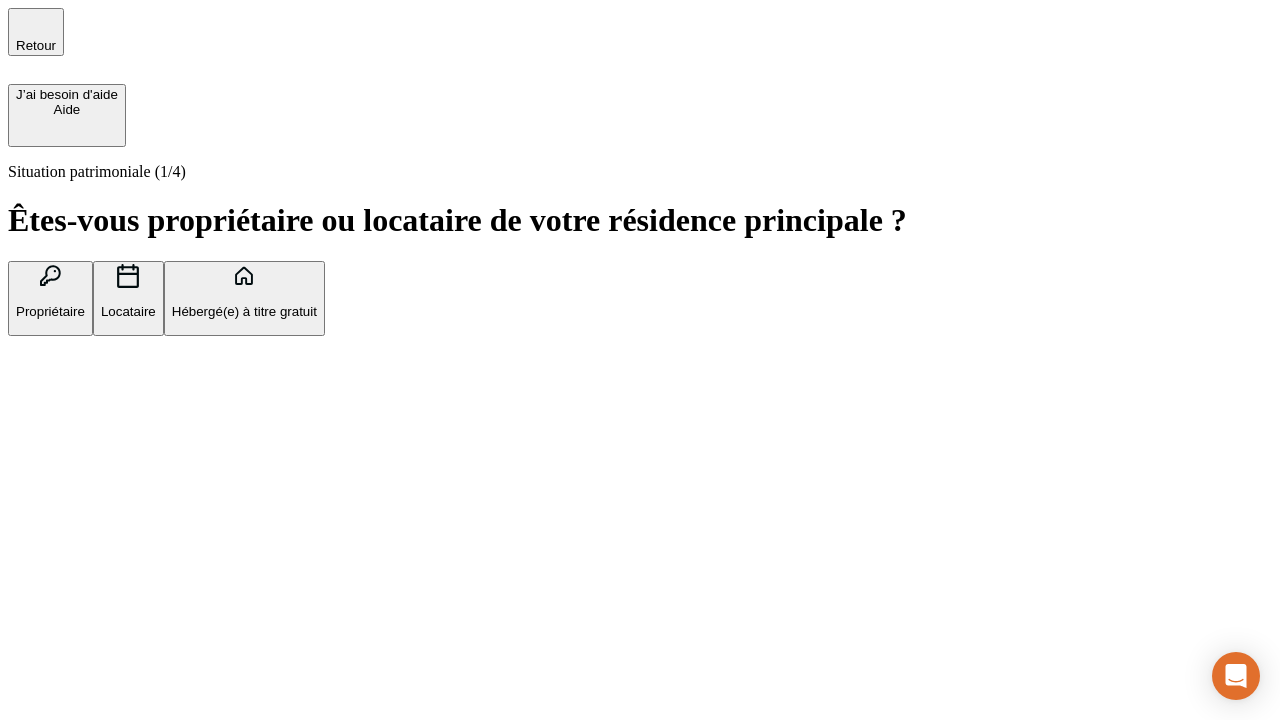 click on "Propriétaire" at bounding box center [50, 311] 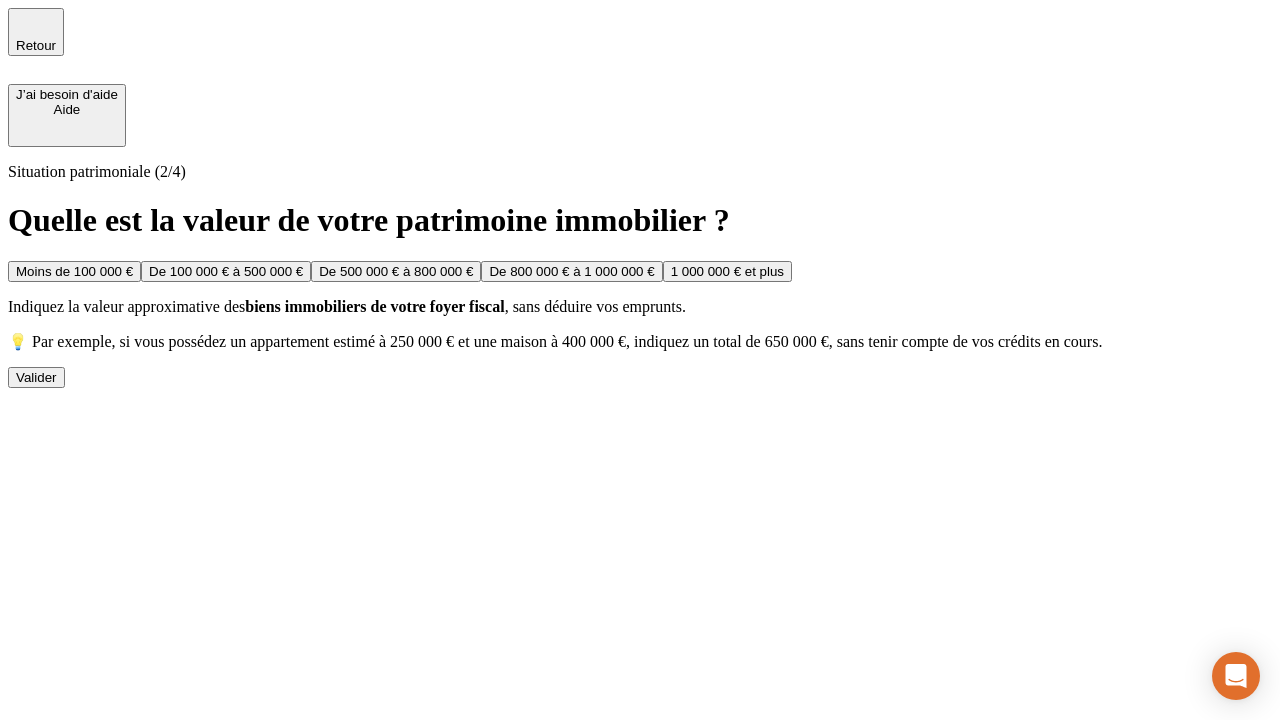 click on "De 100 000 € à 500 000 €" at bounding box center (226, 271) 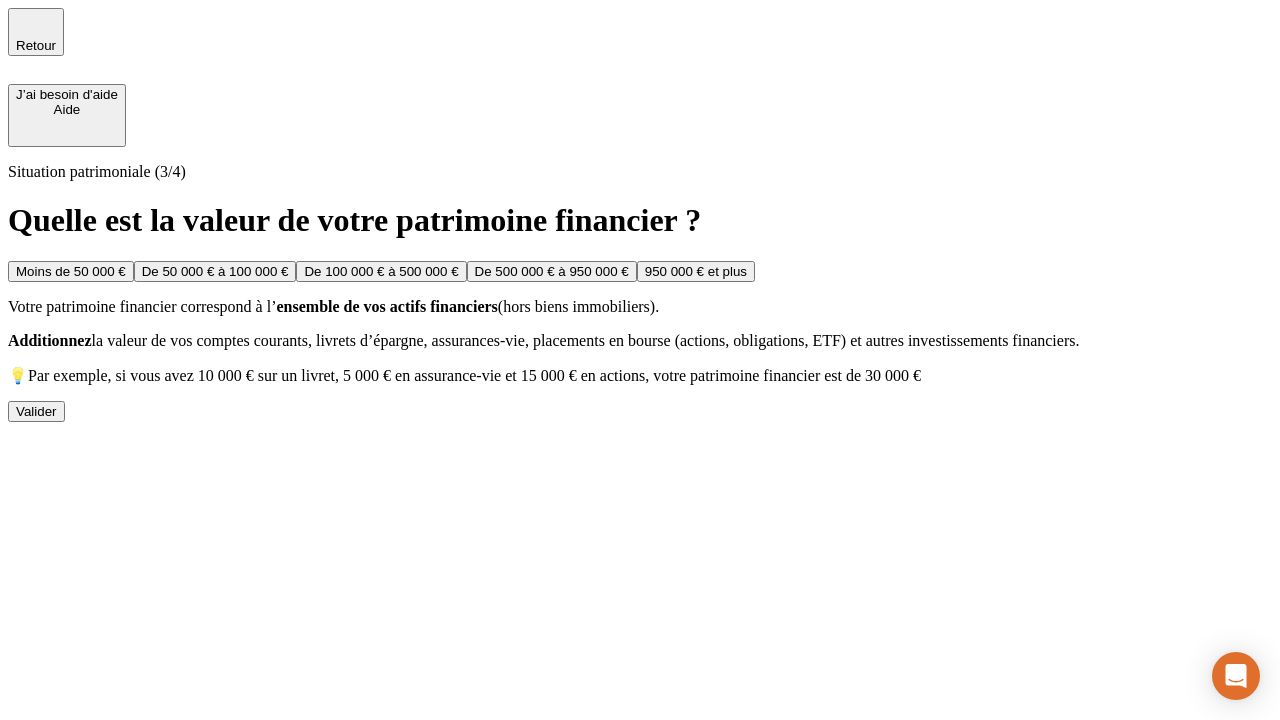 click on "Moins de 50 000 €" at bounding box center [71, 271] 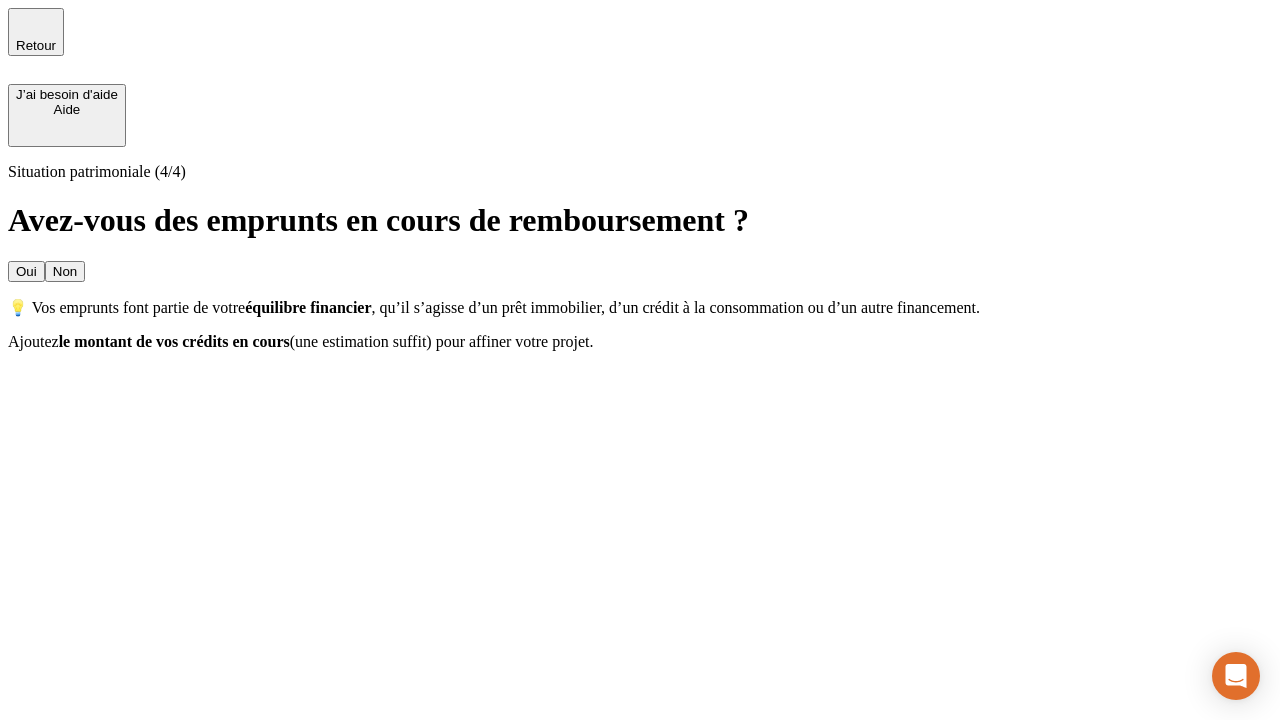 click on "Oui" at bounding box center [26, 271] 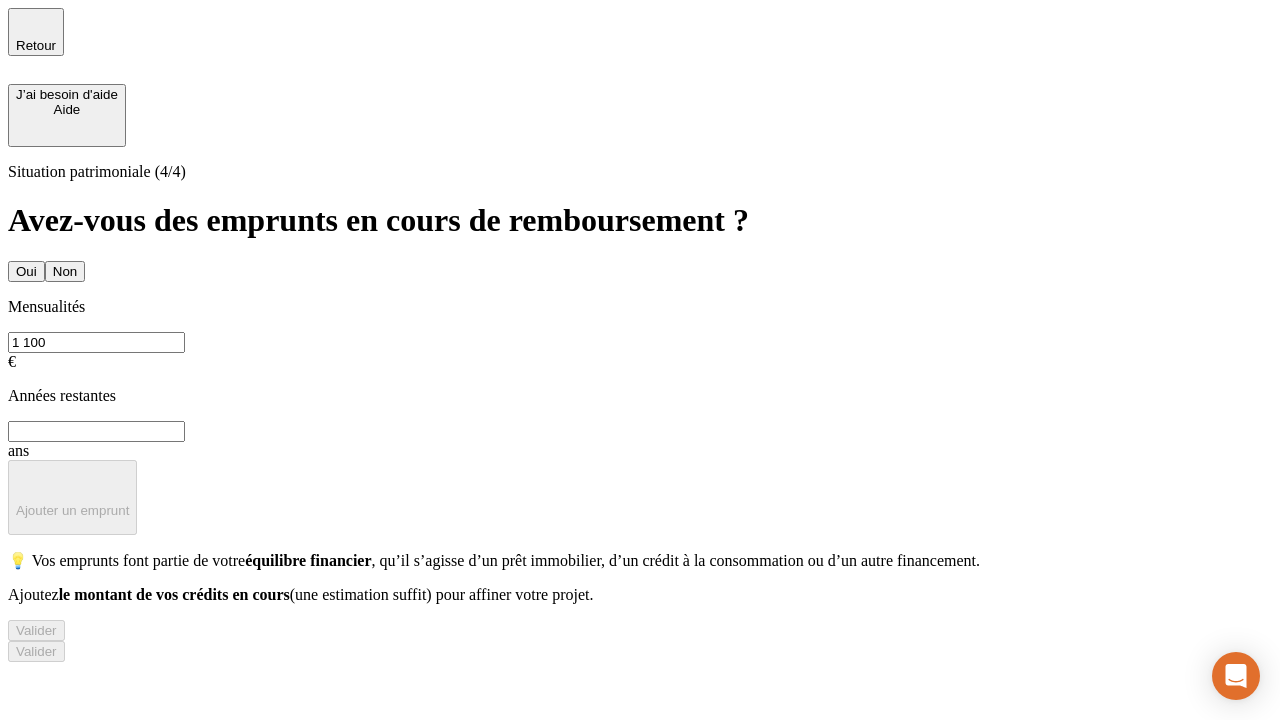 type on "1 100" 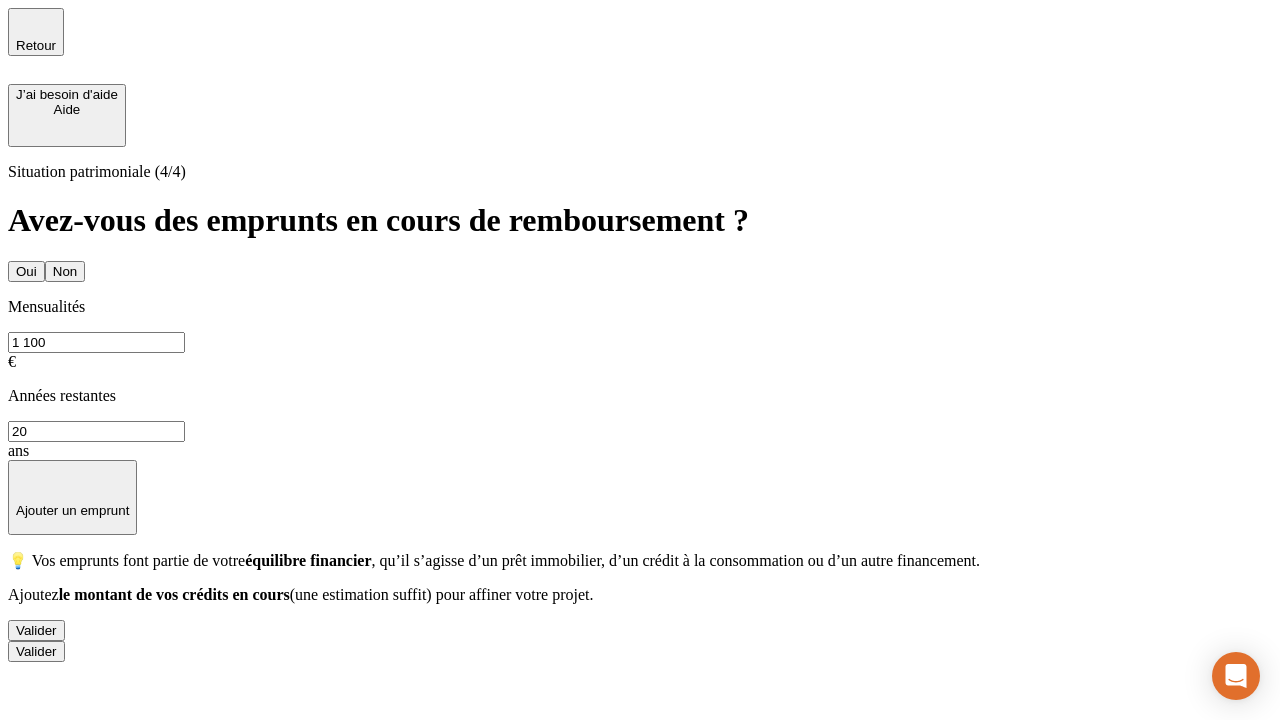 click on "Valider" at bounding box center (36, 630) 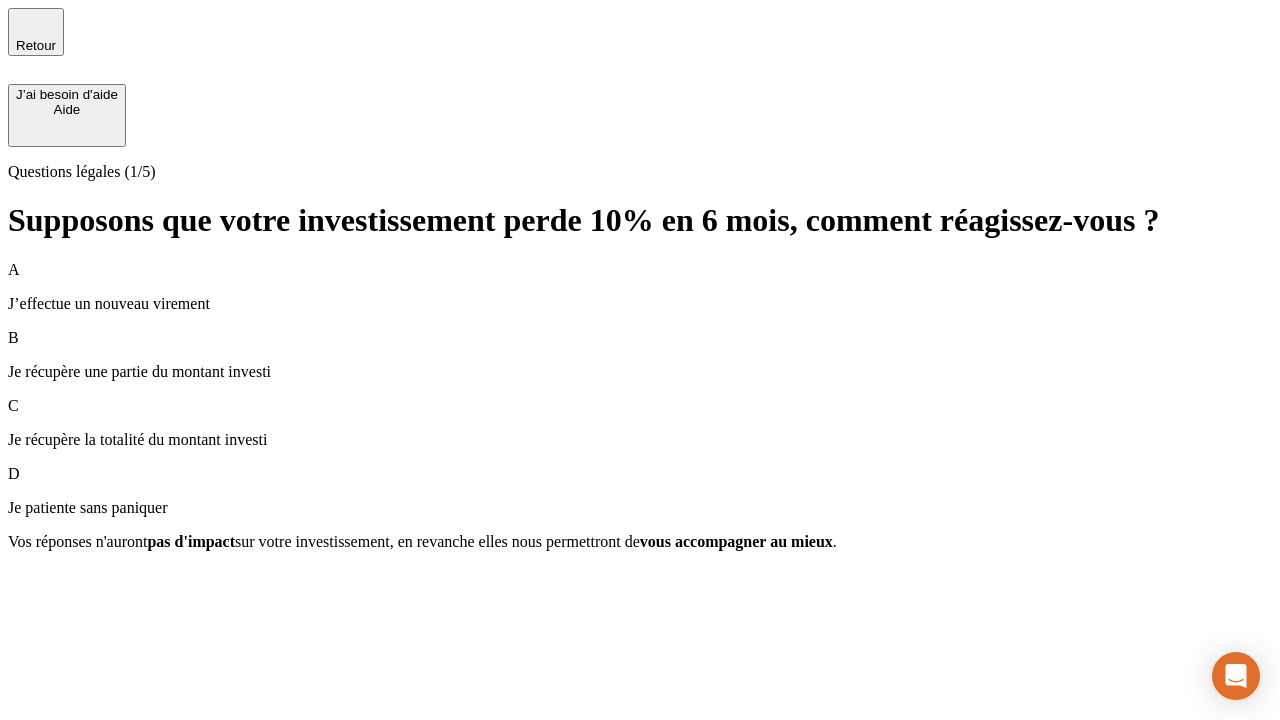 click on "Je récupère une partie du montant investi" at bounding box center [640, 372] 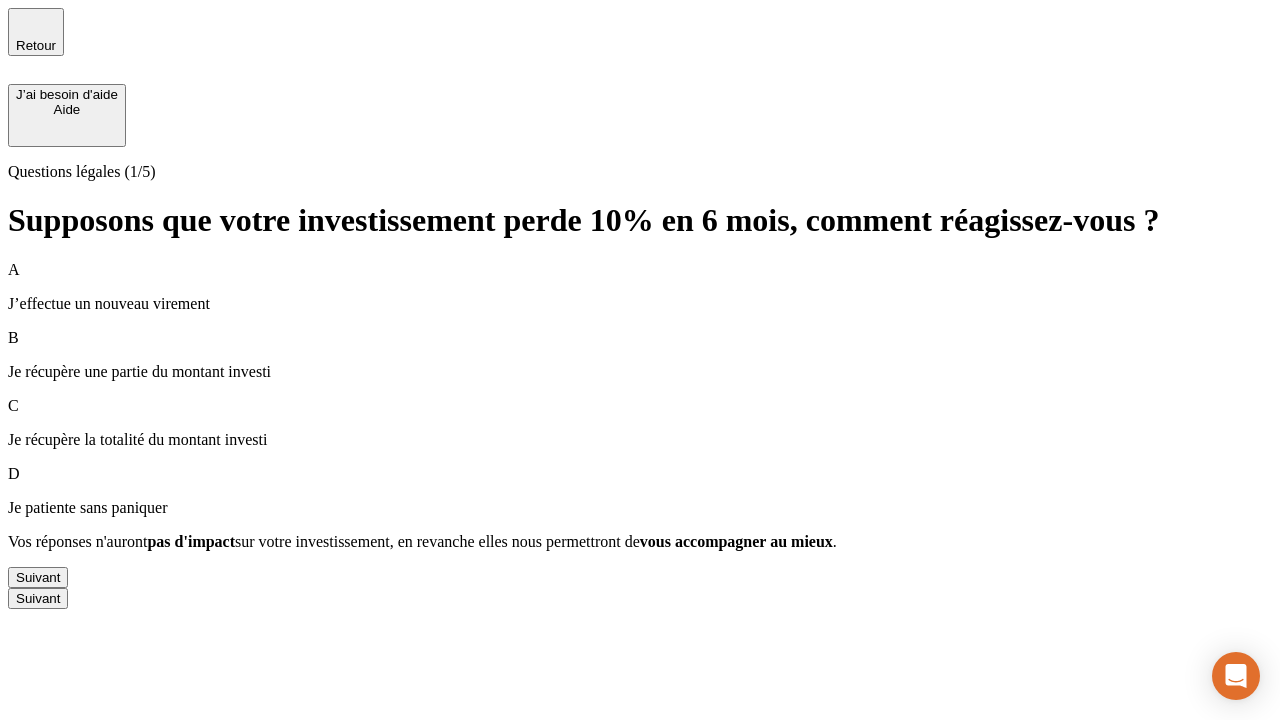 click on "Suivant" at bounding box center [38, 577] 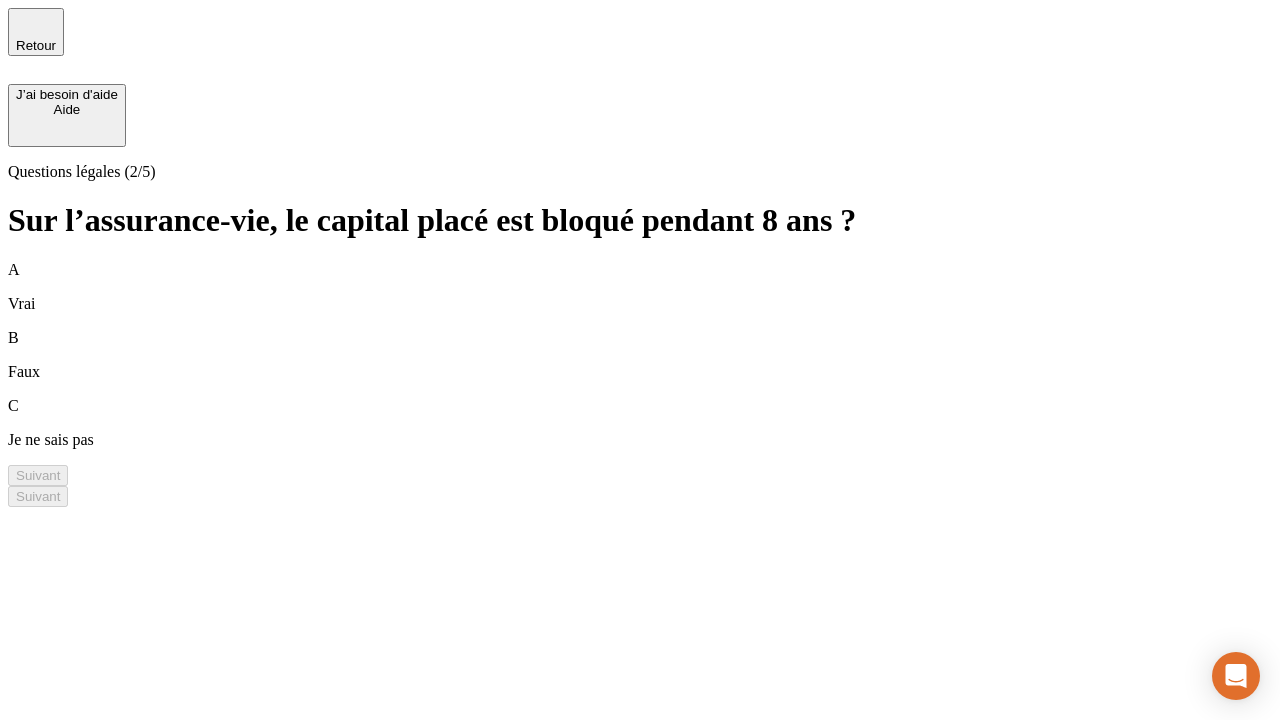 click on "A Vrai" at bounding box center [640, 287] 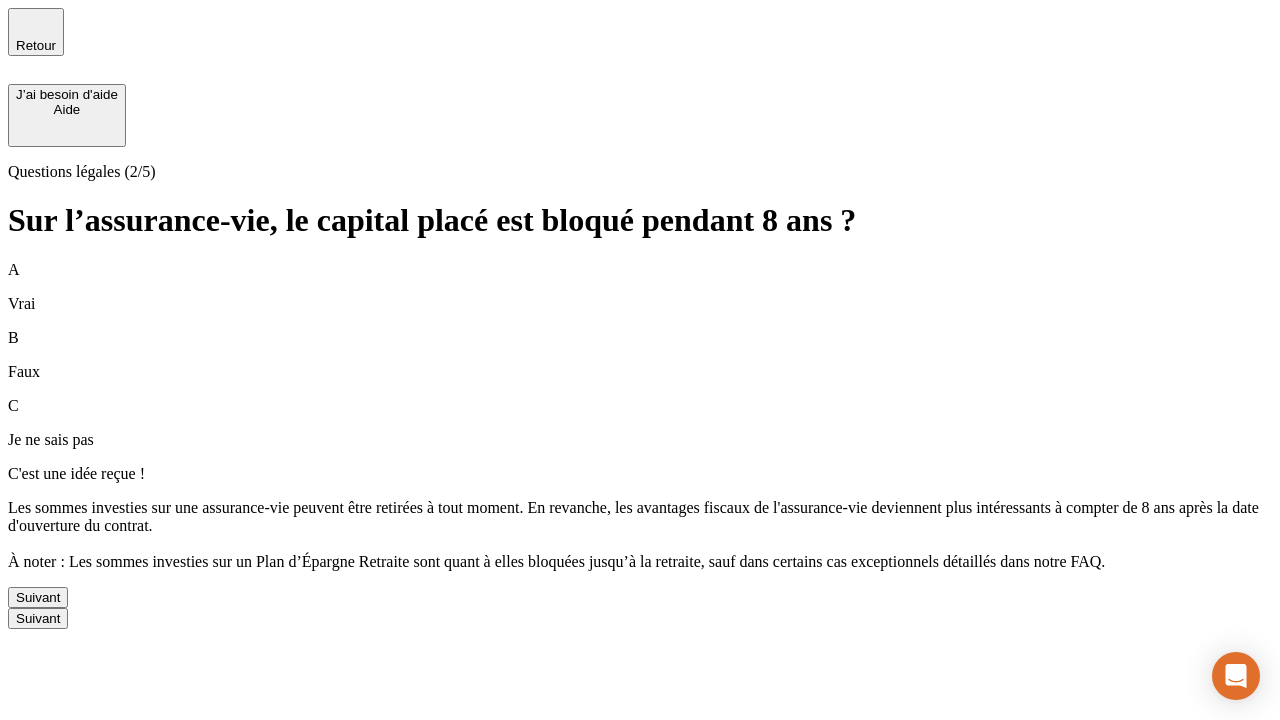 click on "Suivant" at bounding box center (38, 597) 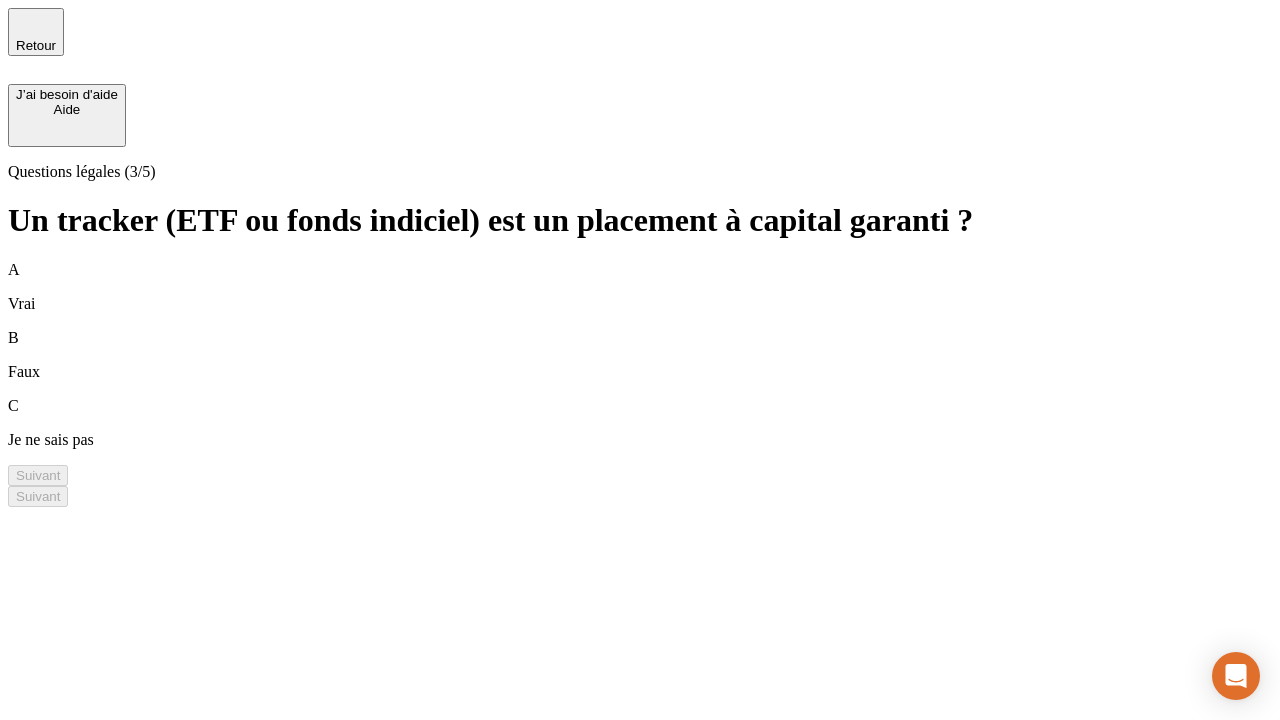 click on "B Faux" at bounding box center [640, 355] 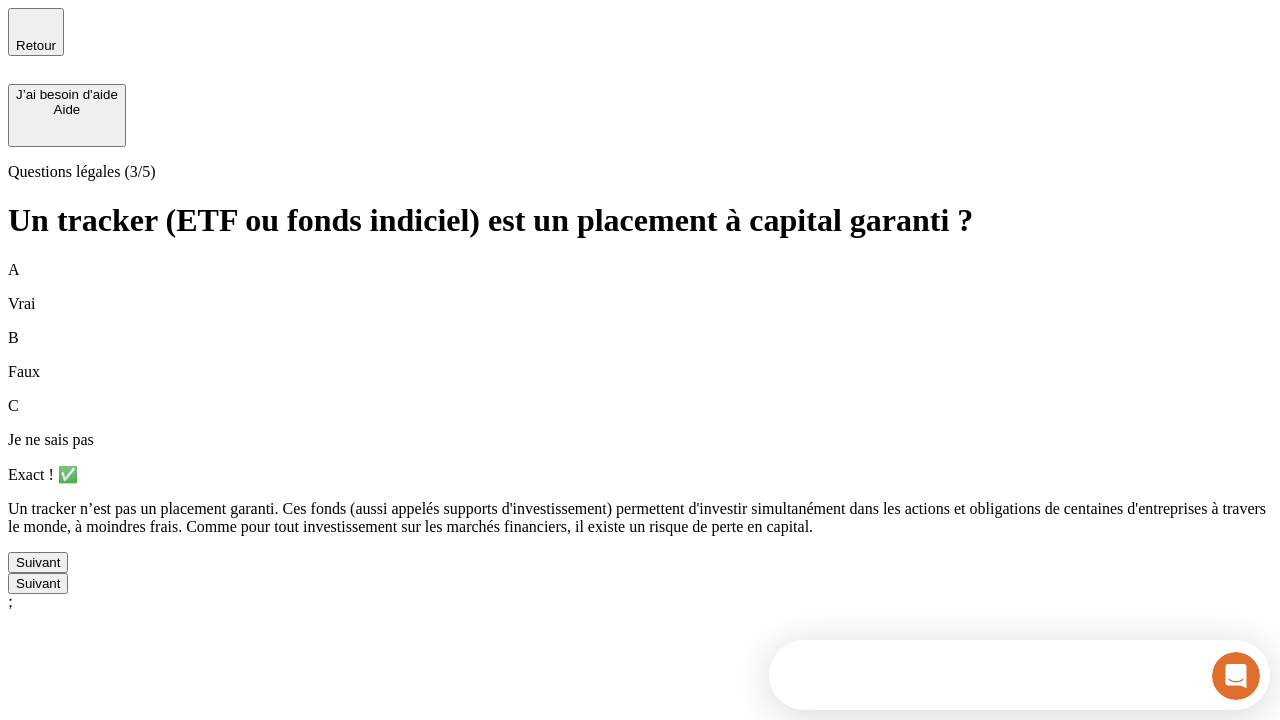 scroll, scrollTop: 0, scrollLeft: 0, axis: both 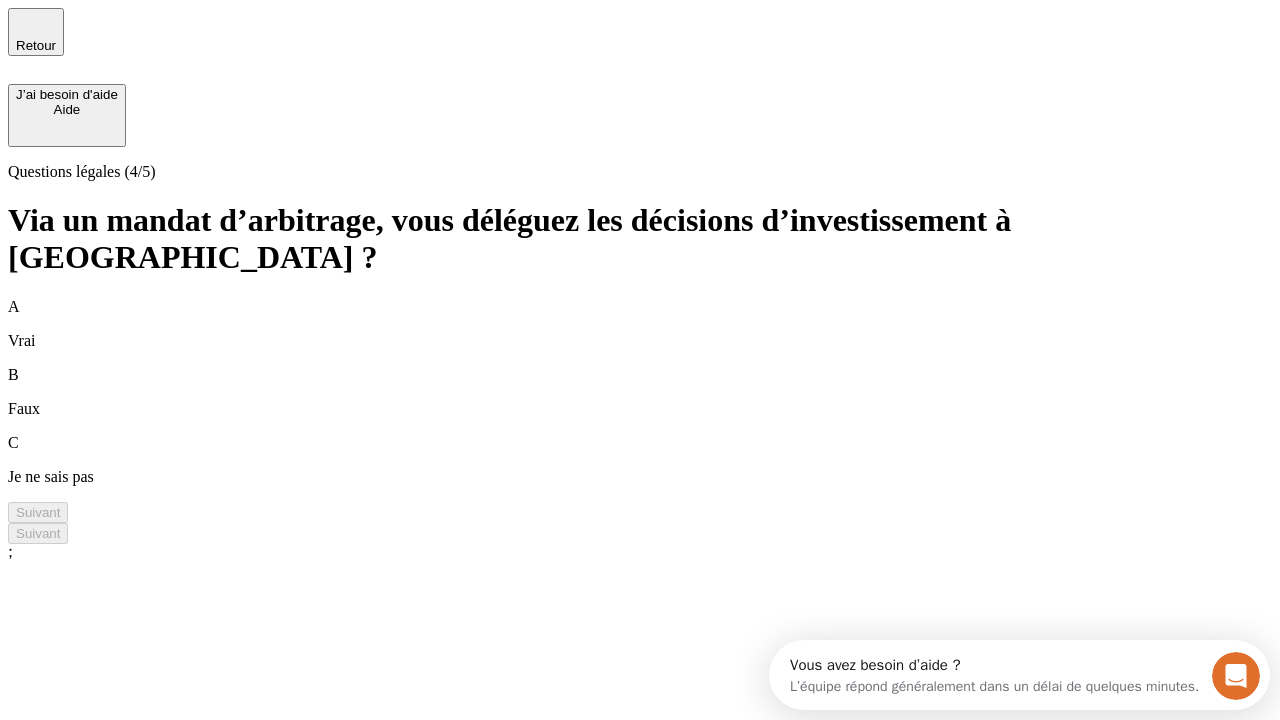 click on "A Vrai" at bounding box center [640, 324] 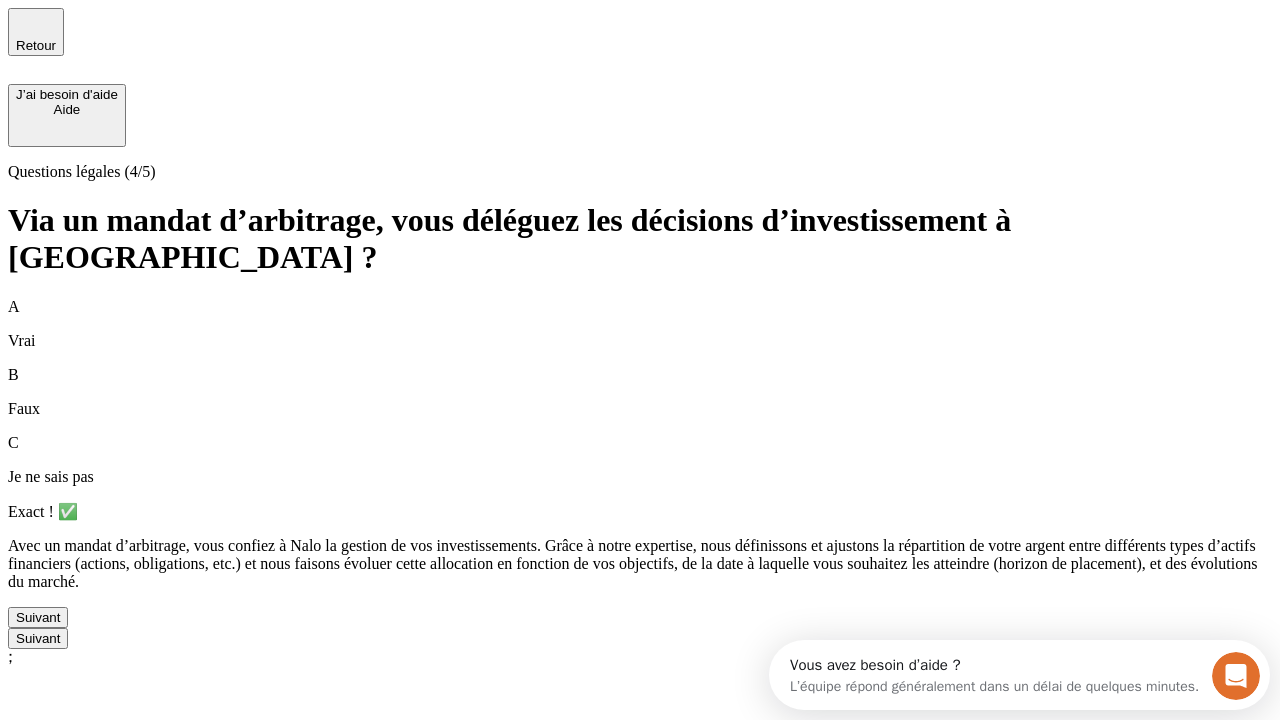 click on "Suivant" at bounding box center (38, 617) 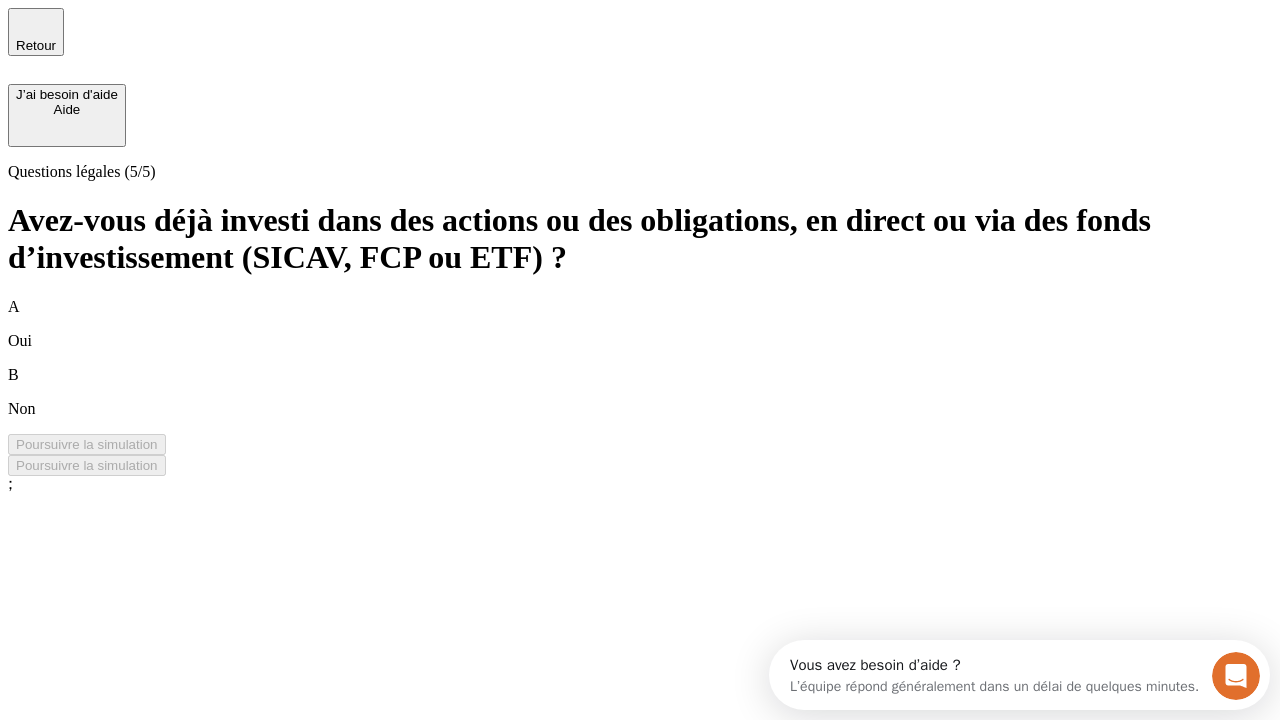 click on "B Non" at bounding box center [640, 392] 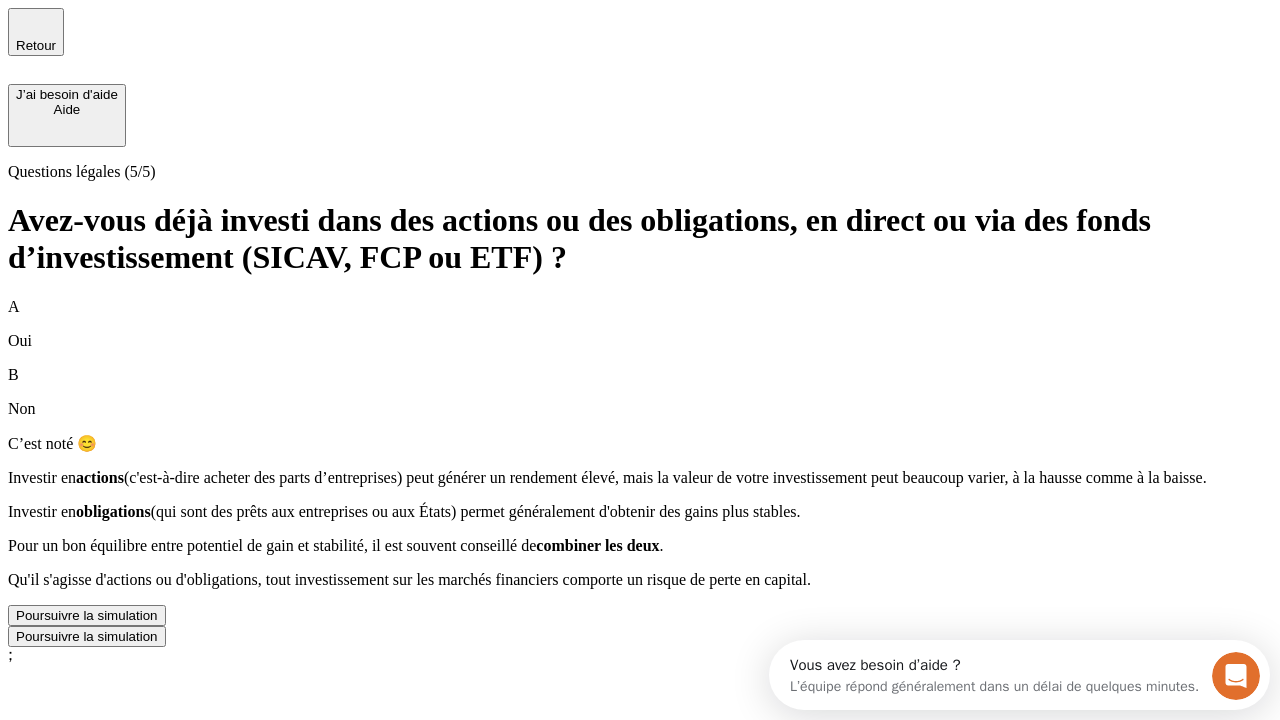 click on "Poursuivre la simulation" at bounding box center (87, 615) 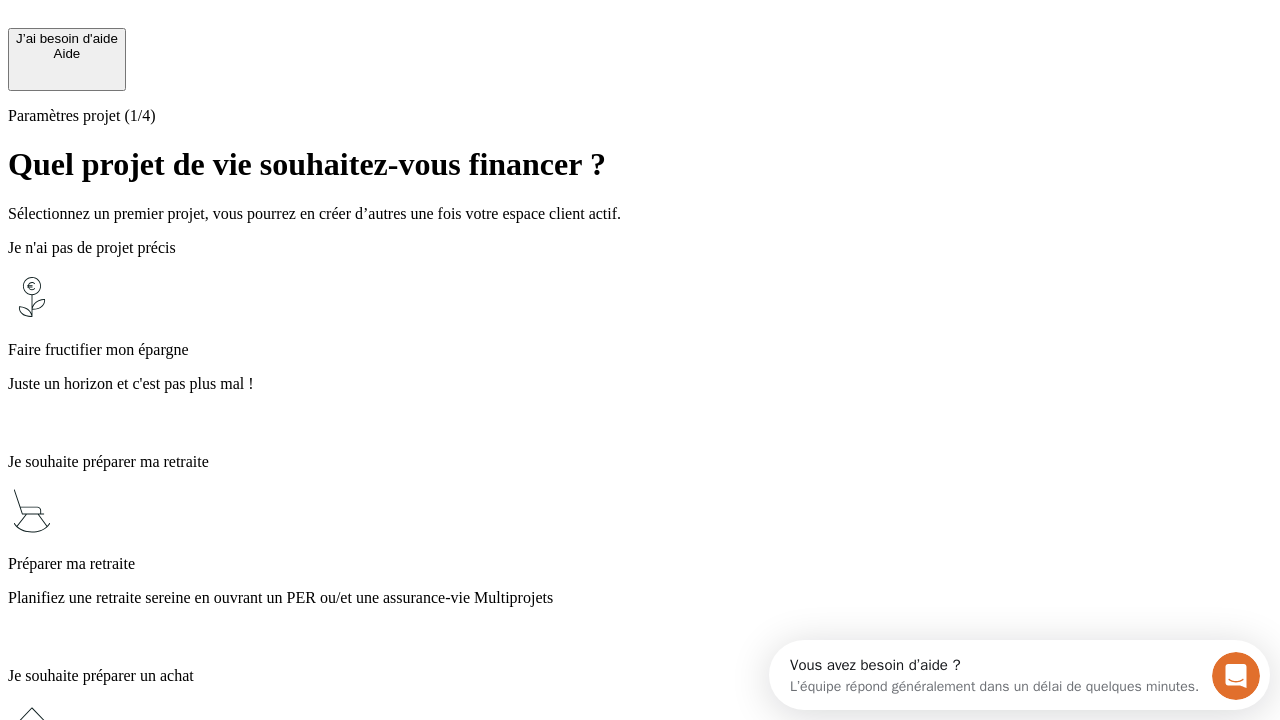 click on "Juste un horizon et c'est pas plus mal !" at bounding box center [640, 384] 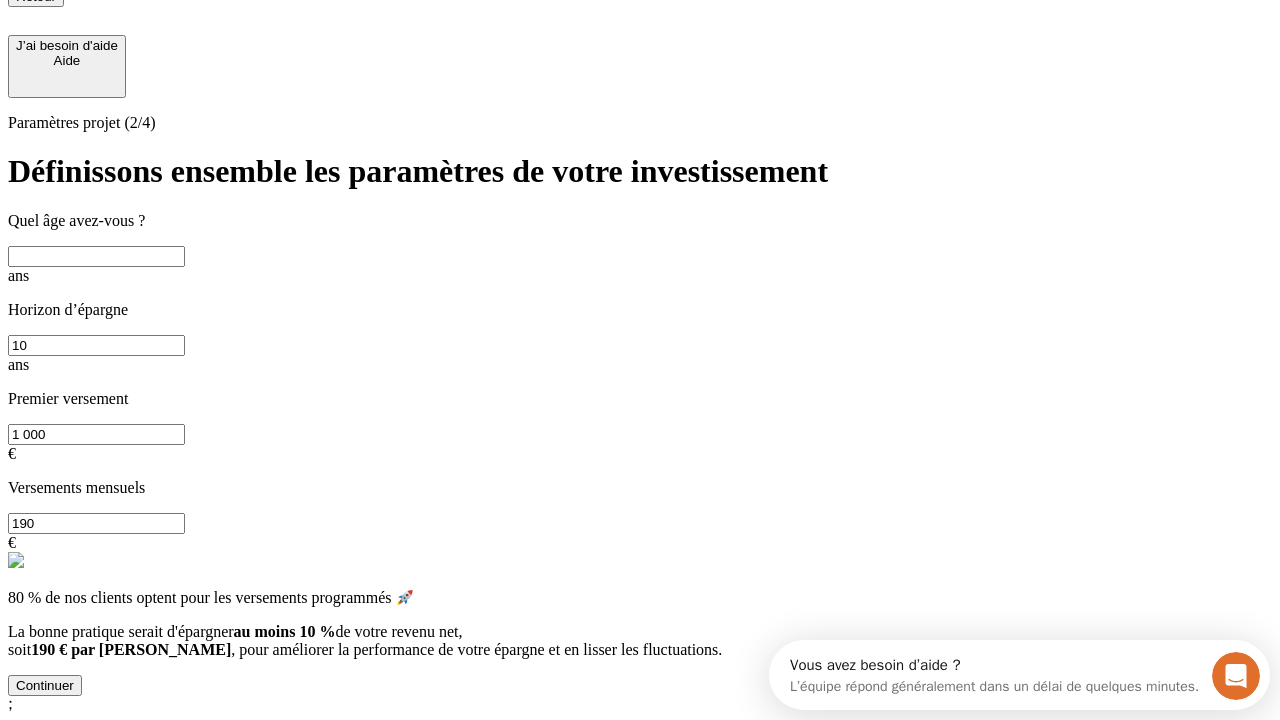 scroll, scrollTop: 30, scrollLeft: 0, axis: vertical 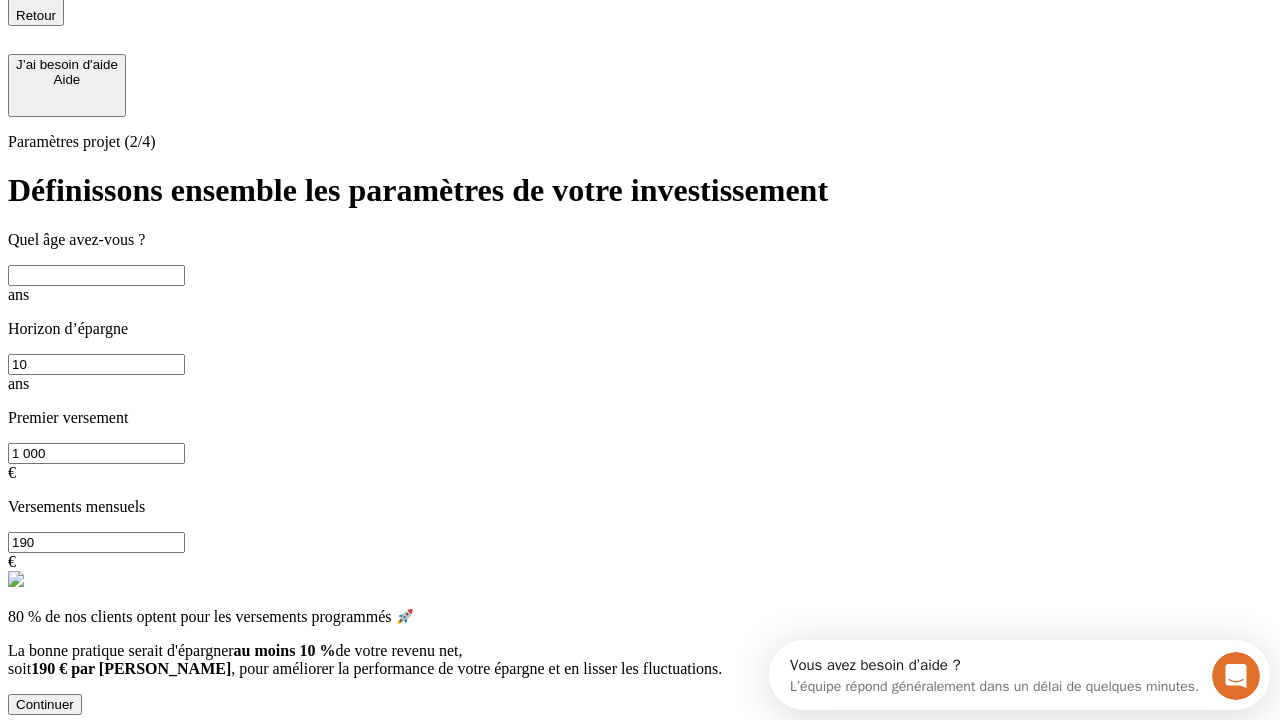 click at bounding box center (96, 275) 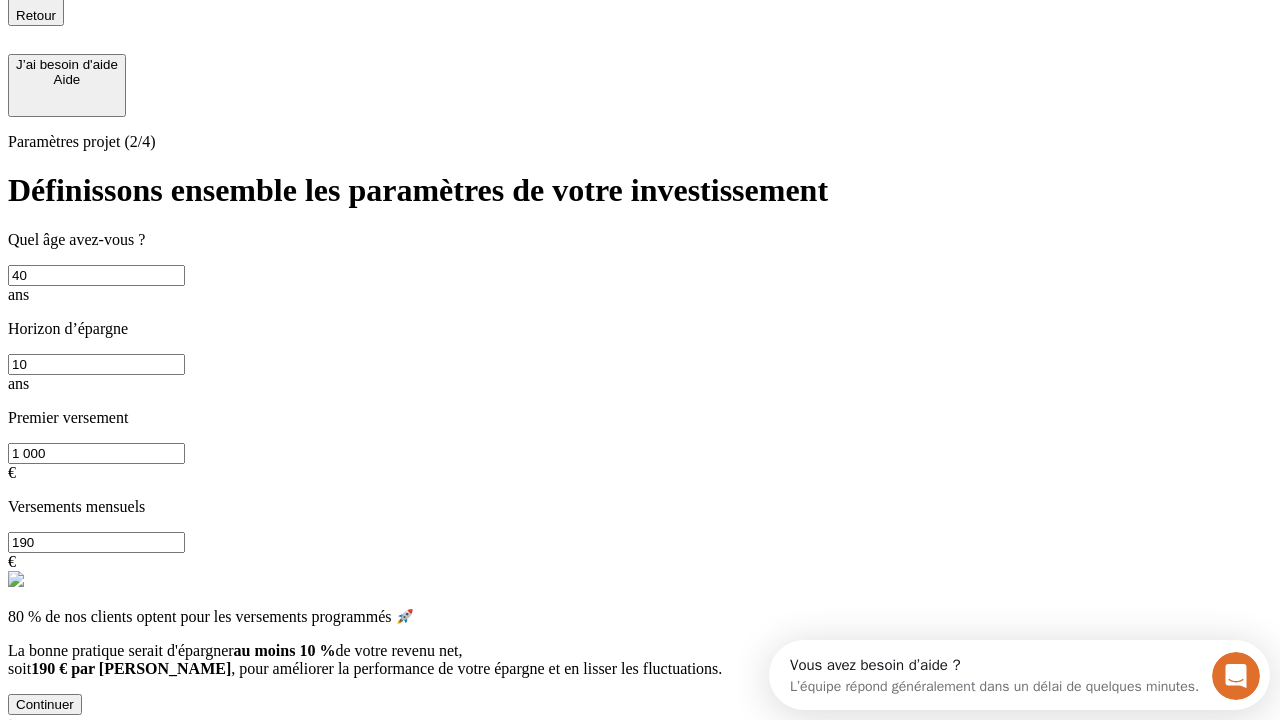 type on "40" 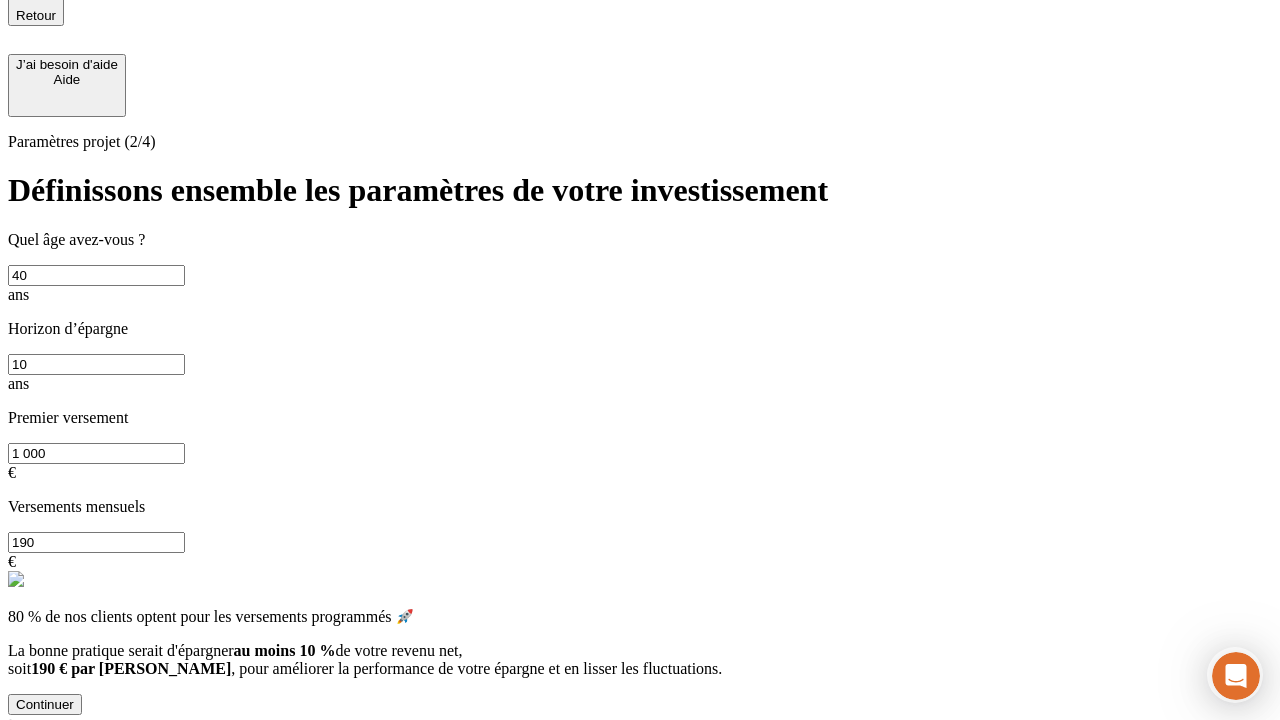 click on "1 000" at bounding box center [96, 453] 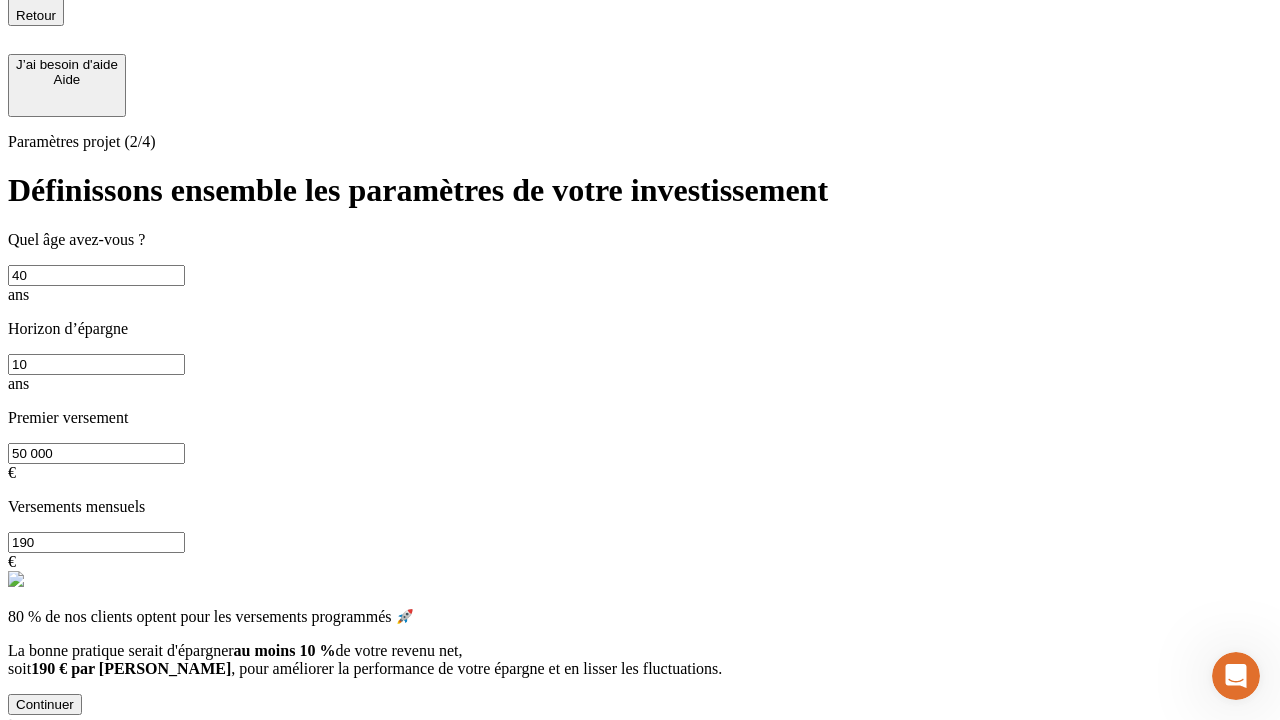 scroll, scrollTop: 12, scrollLeft: 0, axis: vertical 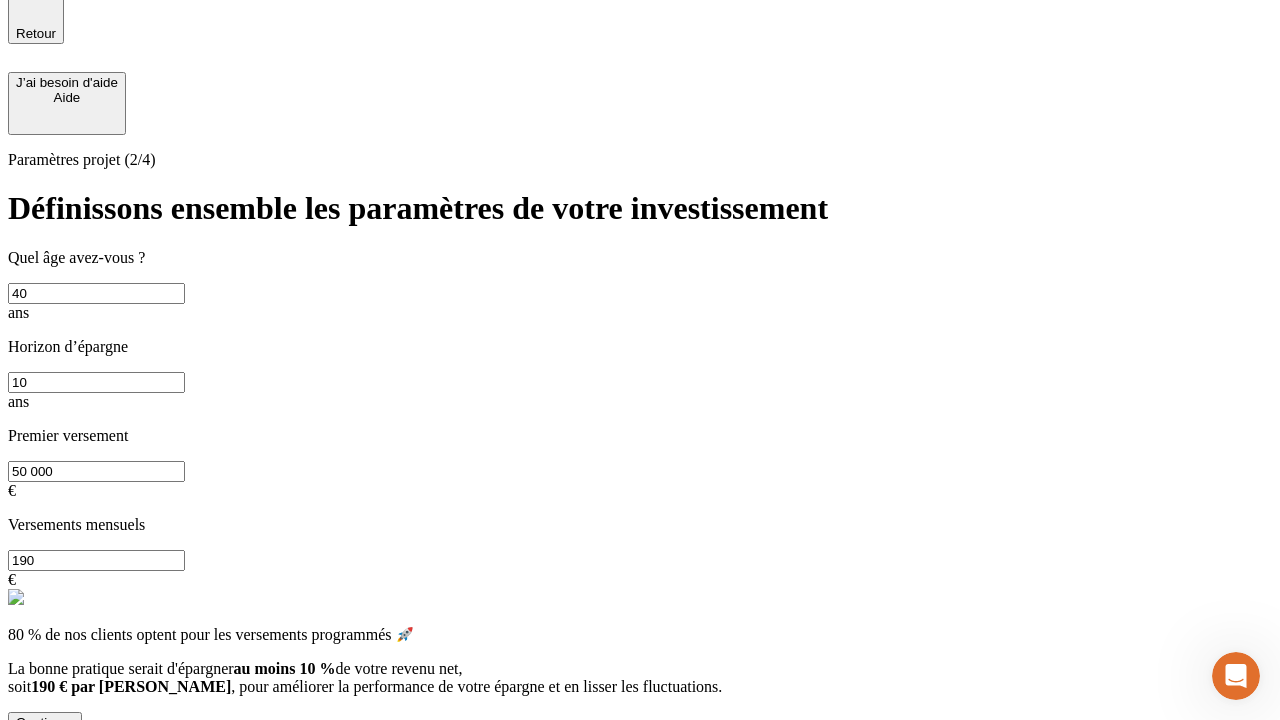 type on "50 000" 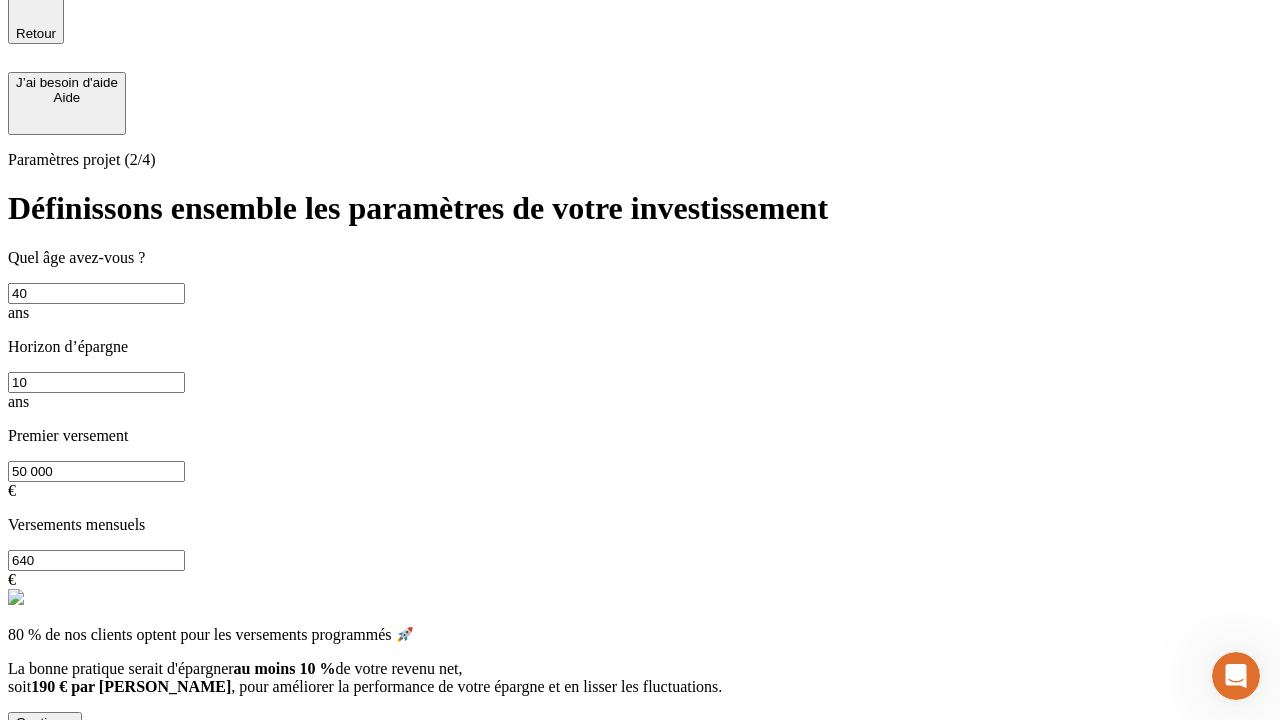 type on "640" 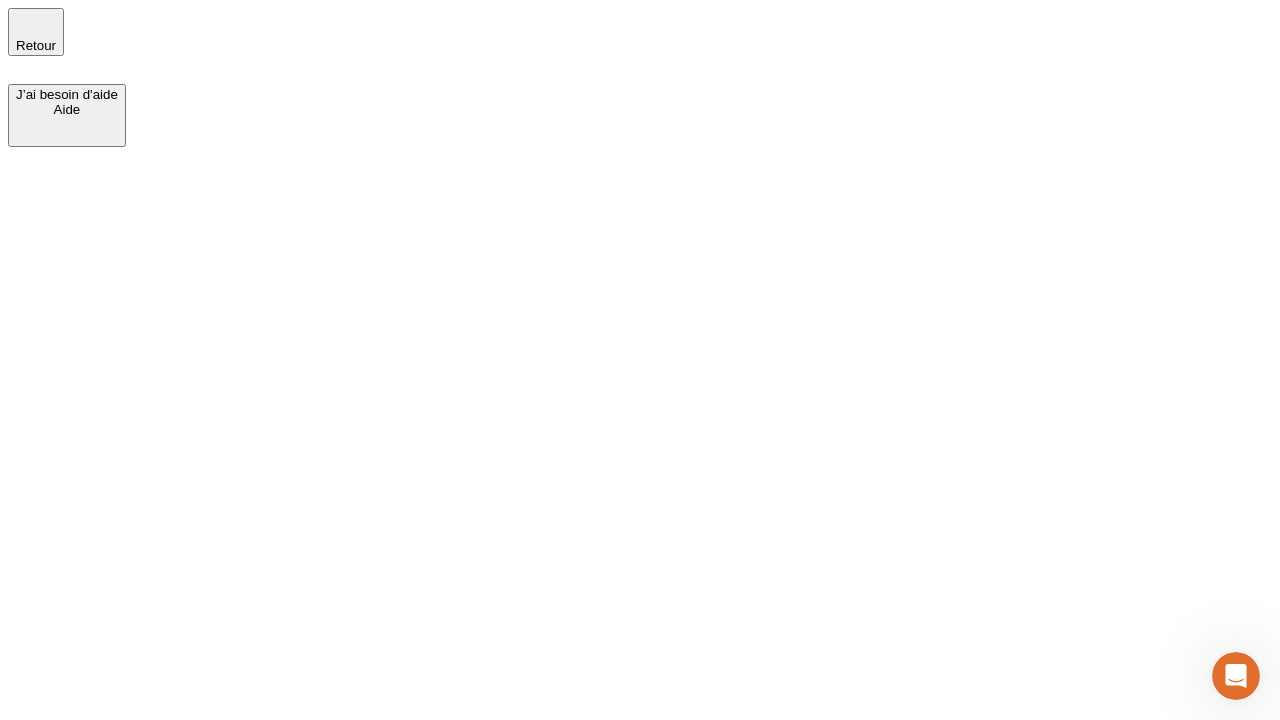 scroll, scrollTop: 0, scrollLeft: 0, axis: both 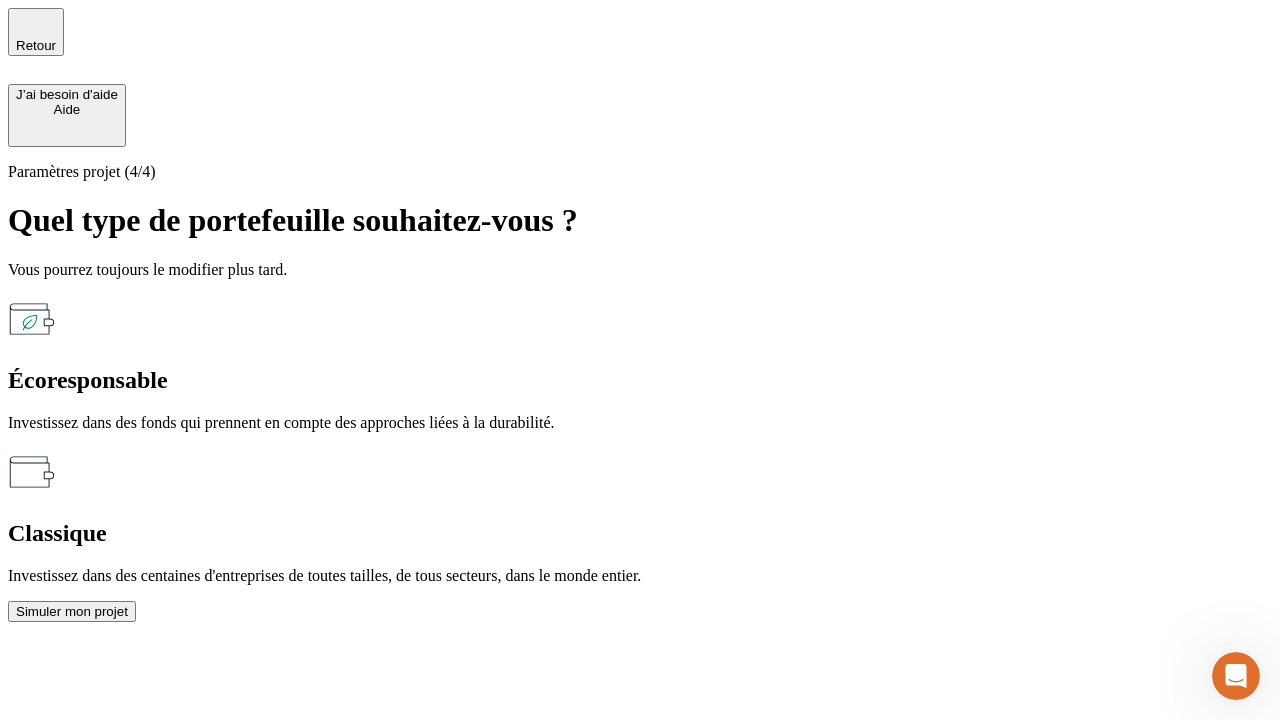 click on "Écoresponsable" at bounding box center [640, 380] 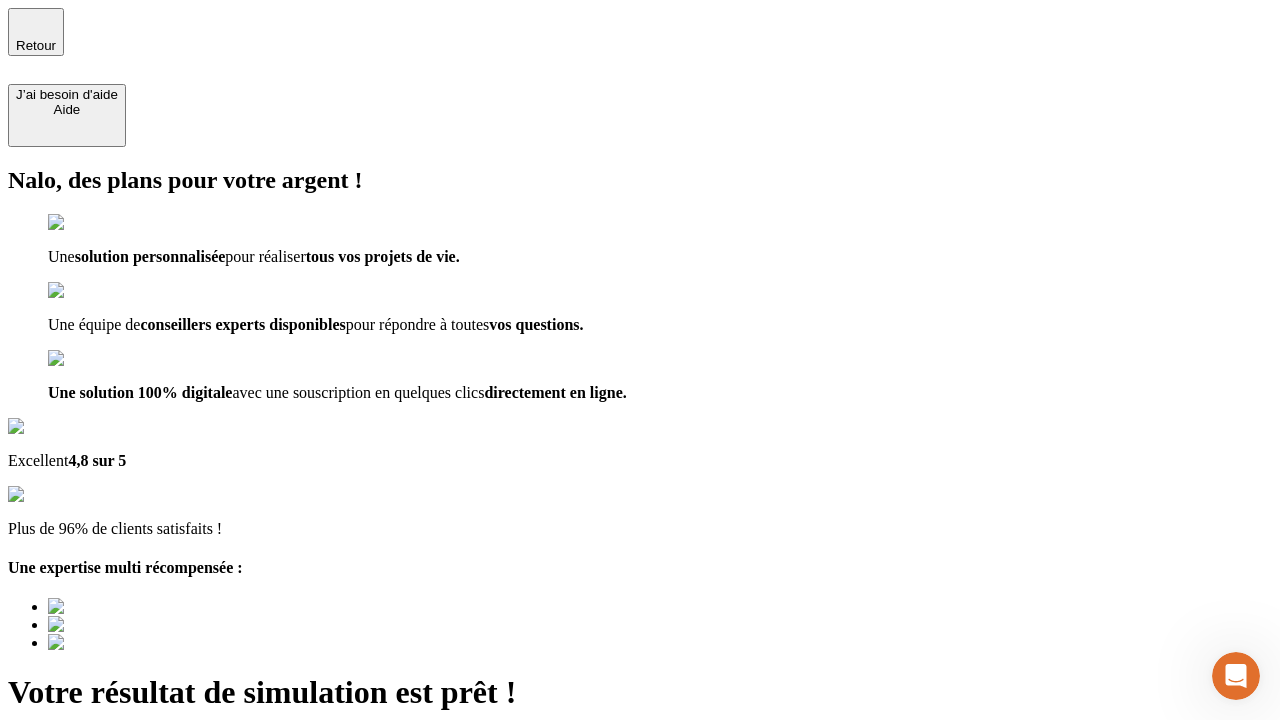 click on "Découvrir ma simulation" at bounding box center (87, 847) 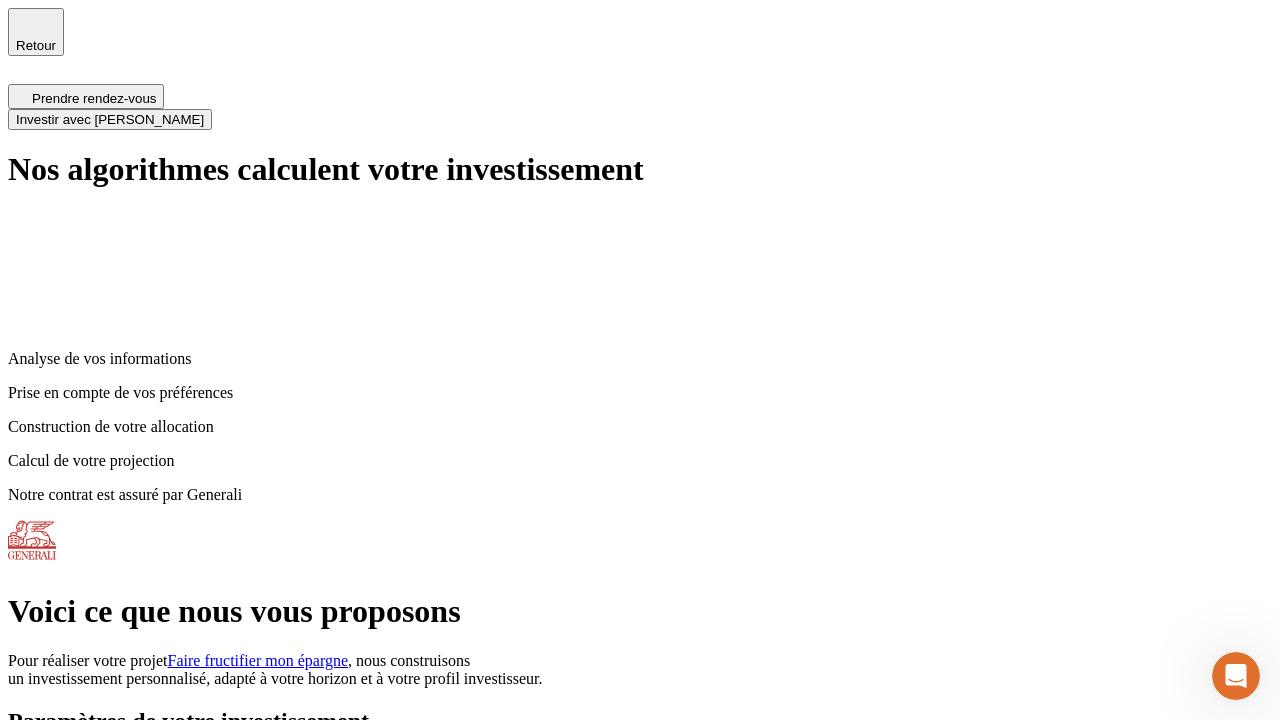 click on "Investir avec [PERSON_NAME]" at bounding box center [110, 119] 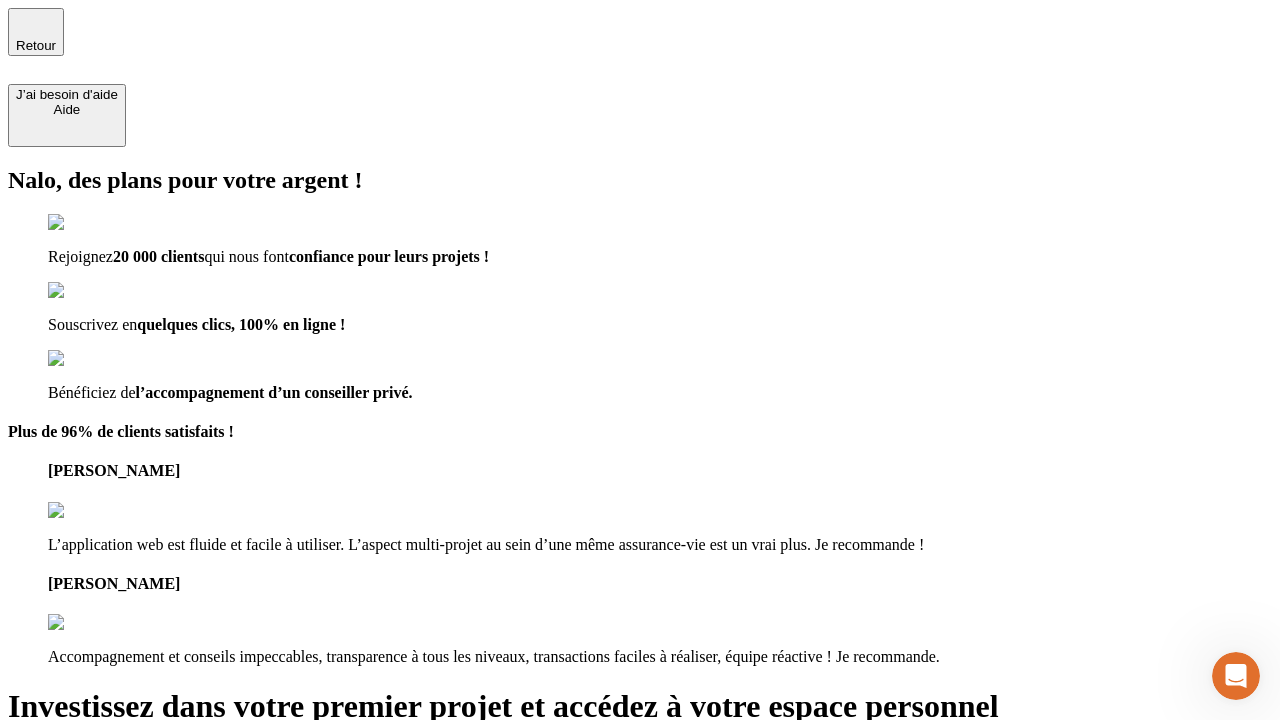 type on "[EMAIL_ADDRESS][DOMAIN_NAME]" 